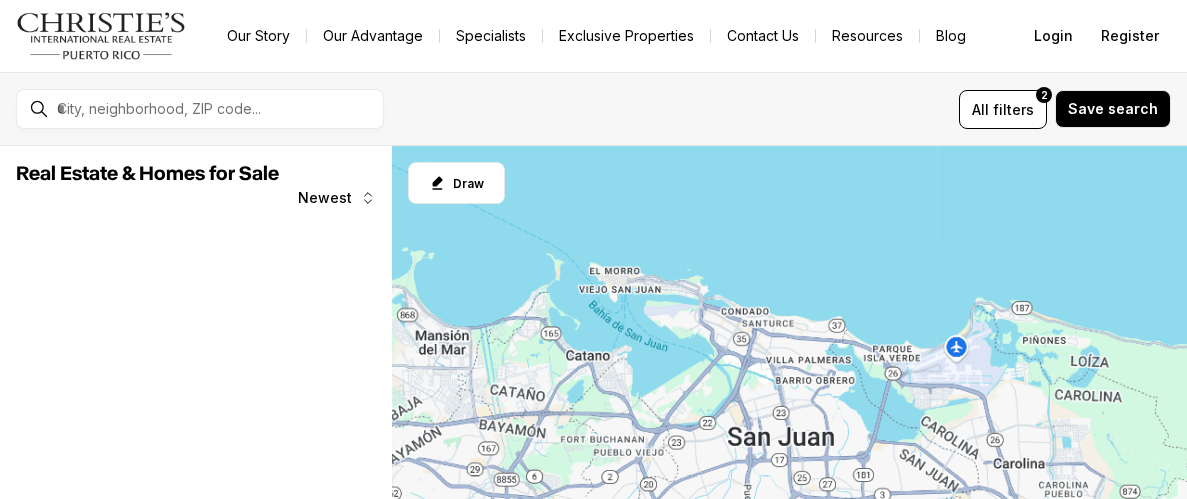 scroll, scrollTop: 0, scrollLeft: 0, axis: both 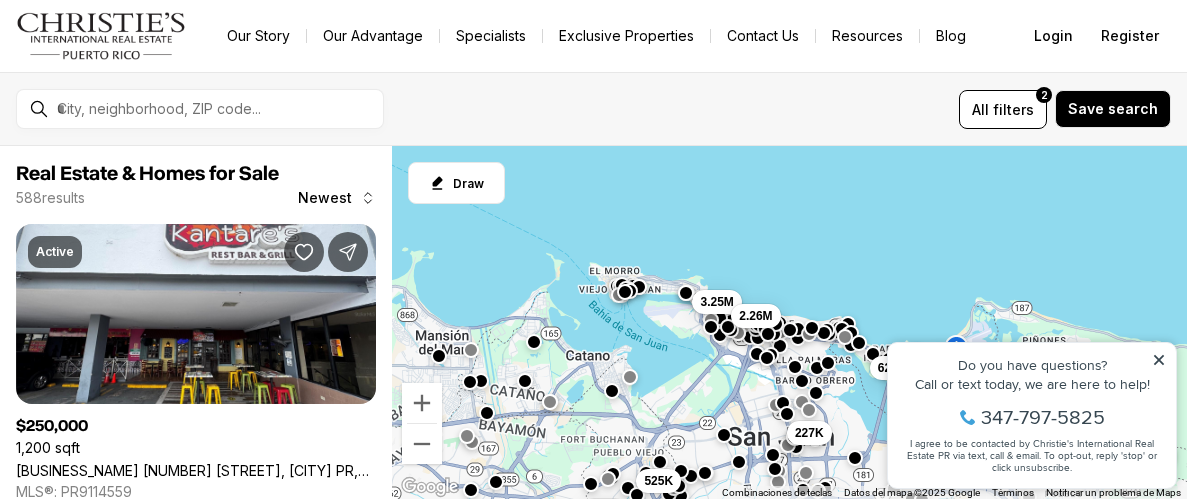 click 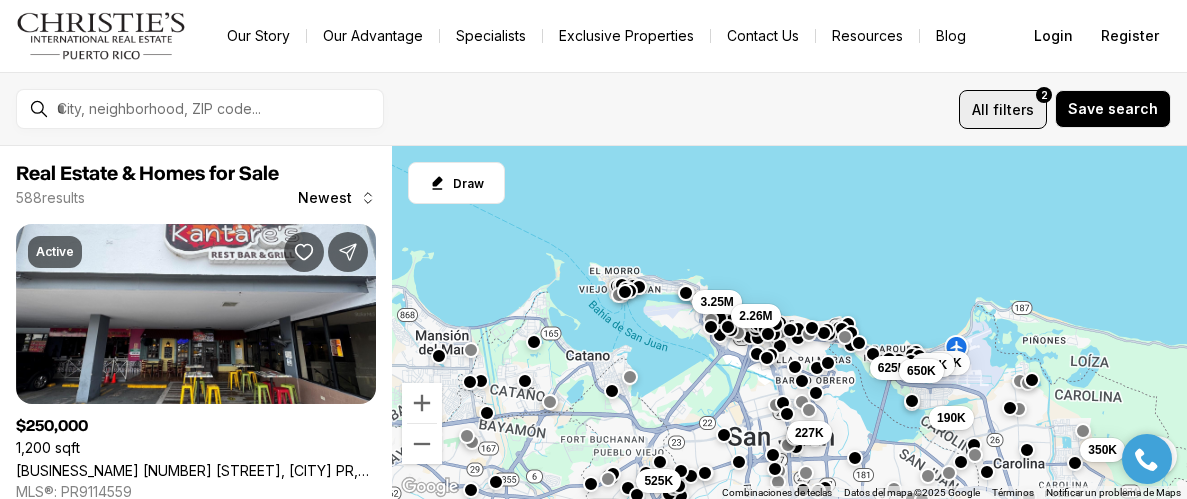 click on "All" at bounding box center [980, 109] 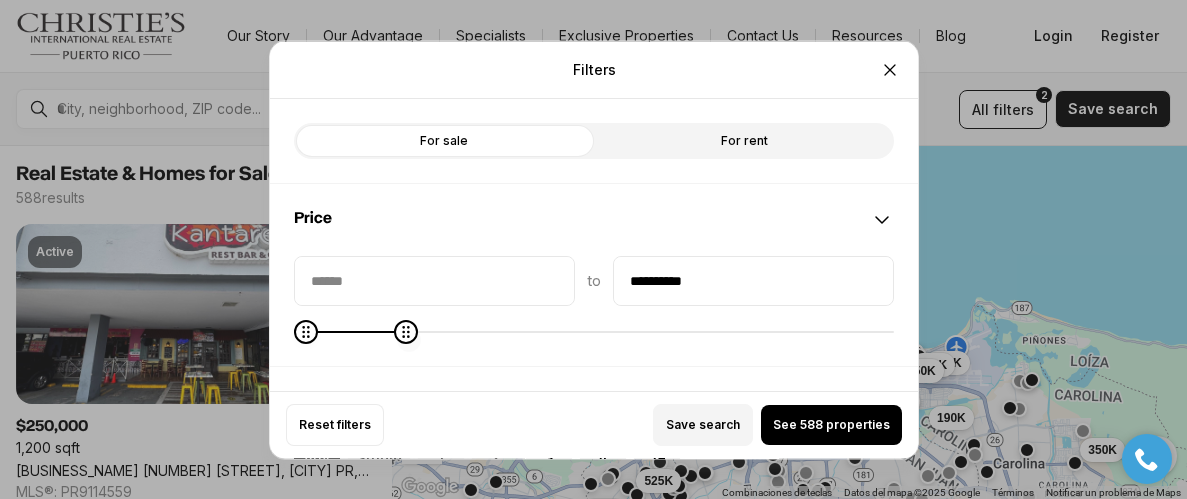 type on "**********" 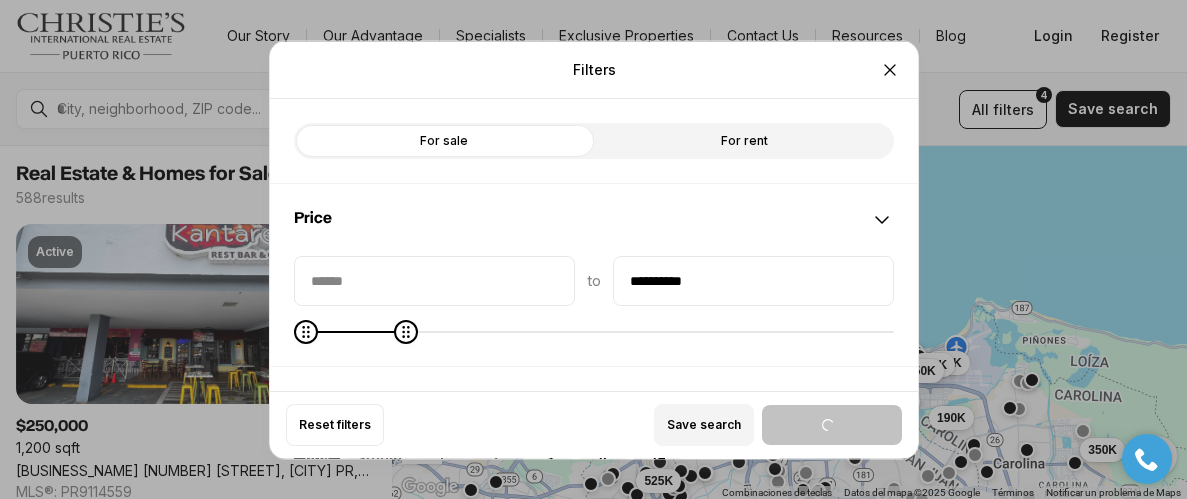 click on "For rent" at bounding box center (744, 140) 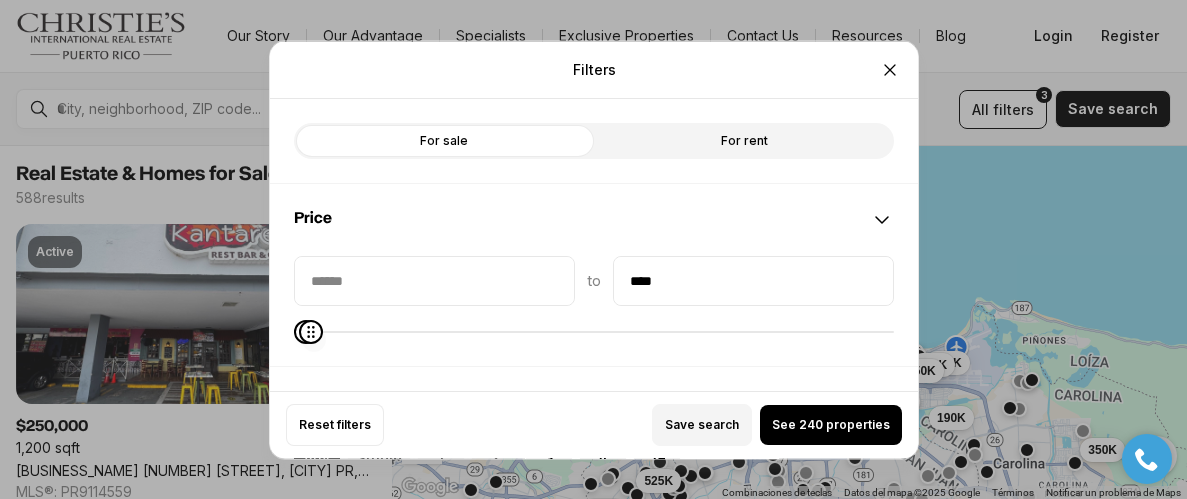 click 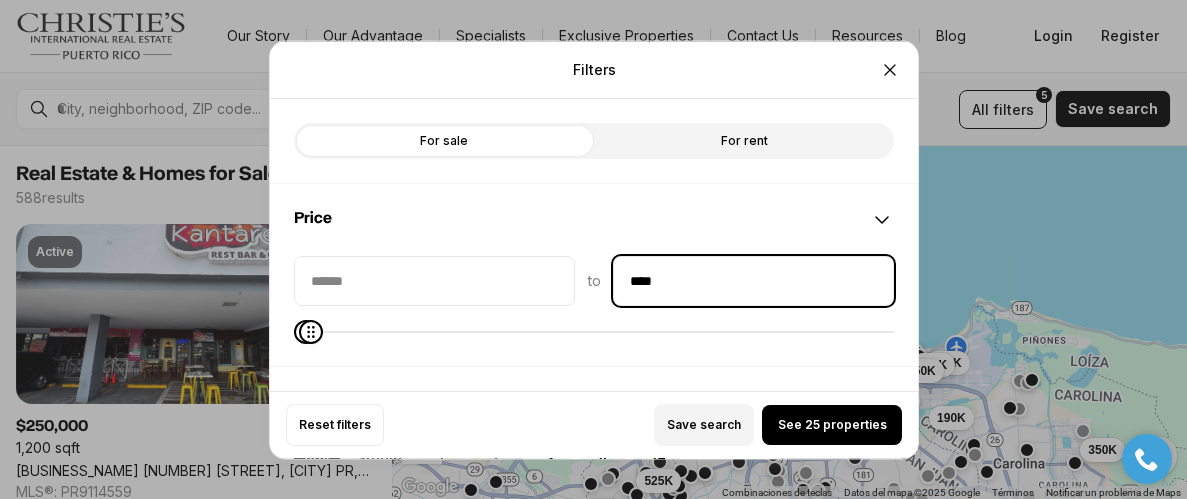 click on "****" at bounding box center (753, 280) 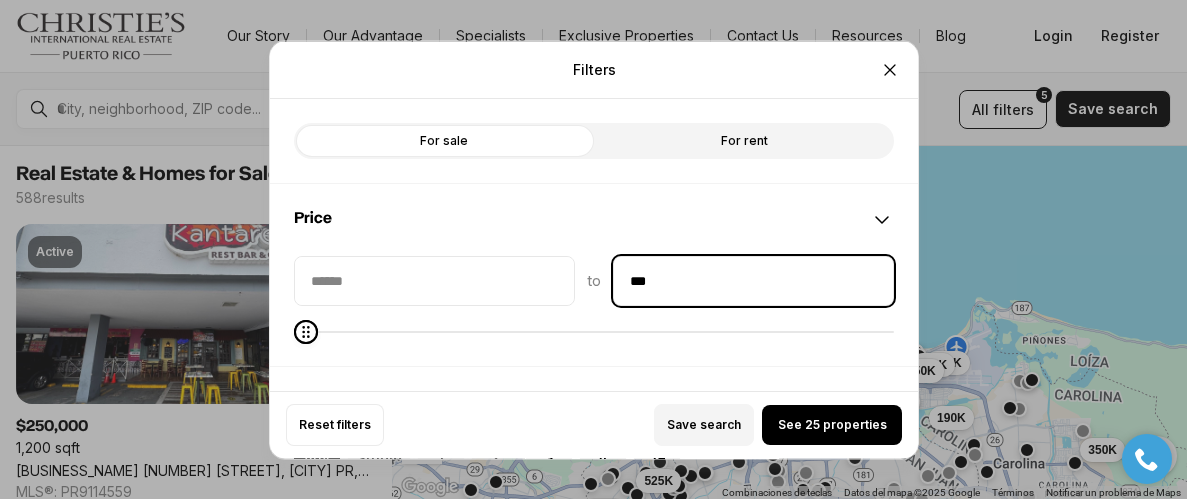 type on "**" 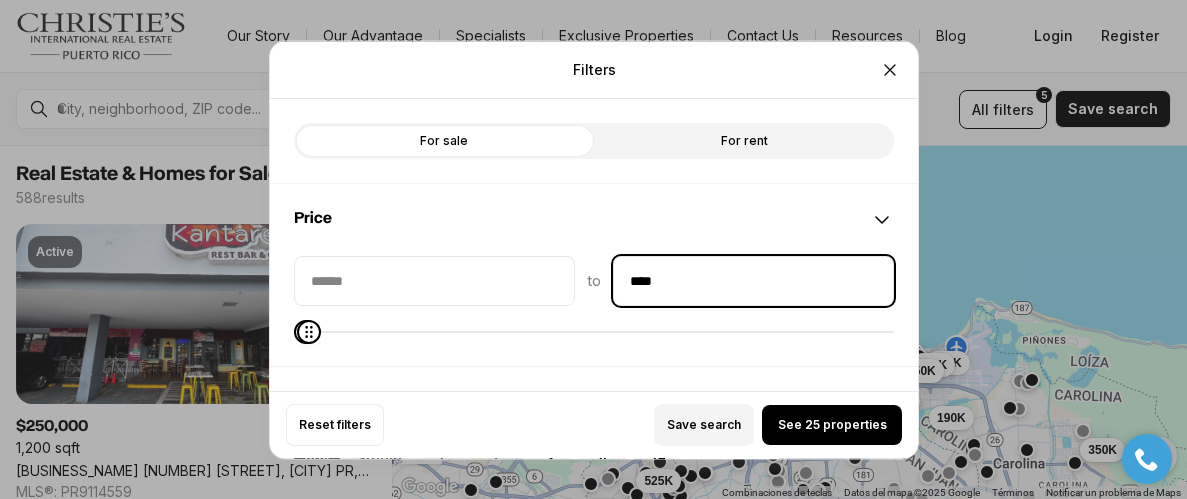 type on "****" 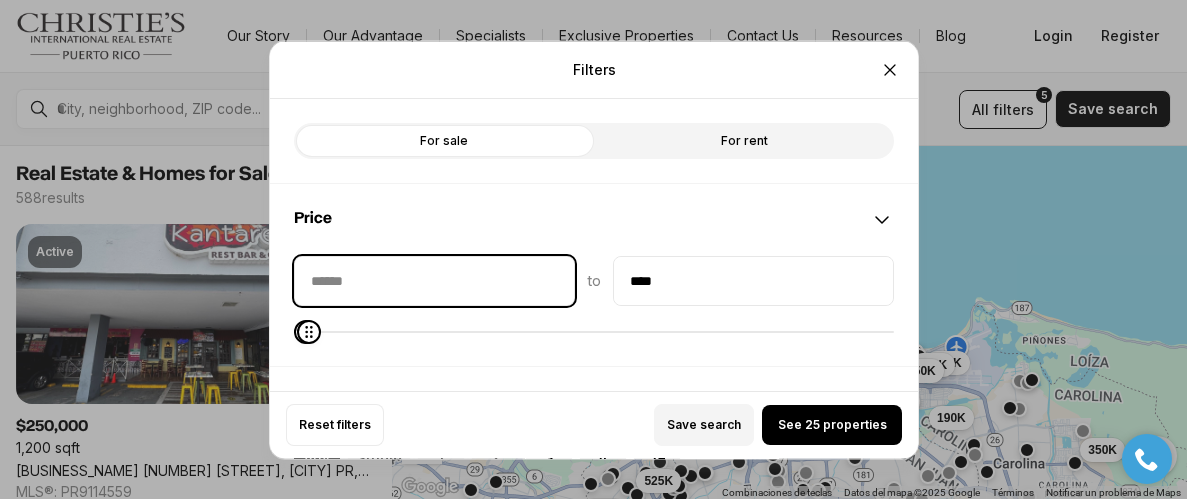 click at bounding box center (434, 280) 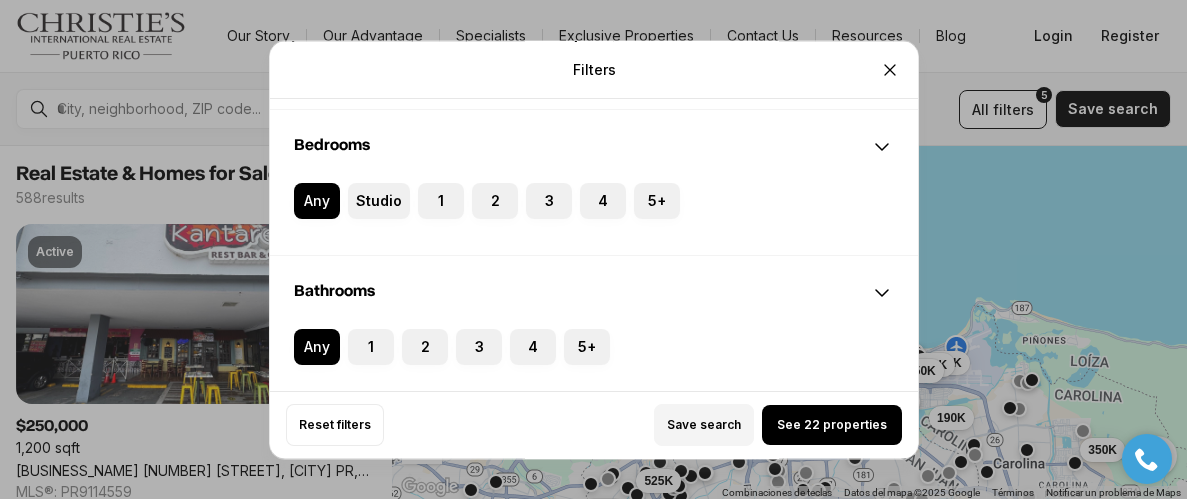 scroll, scrollTop: 258, scrollLeft: 0, axis: vertical 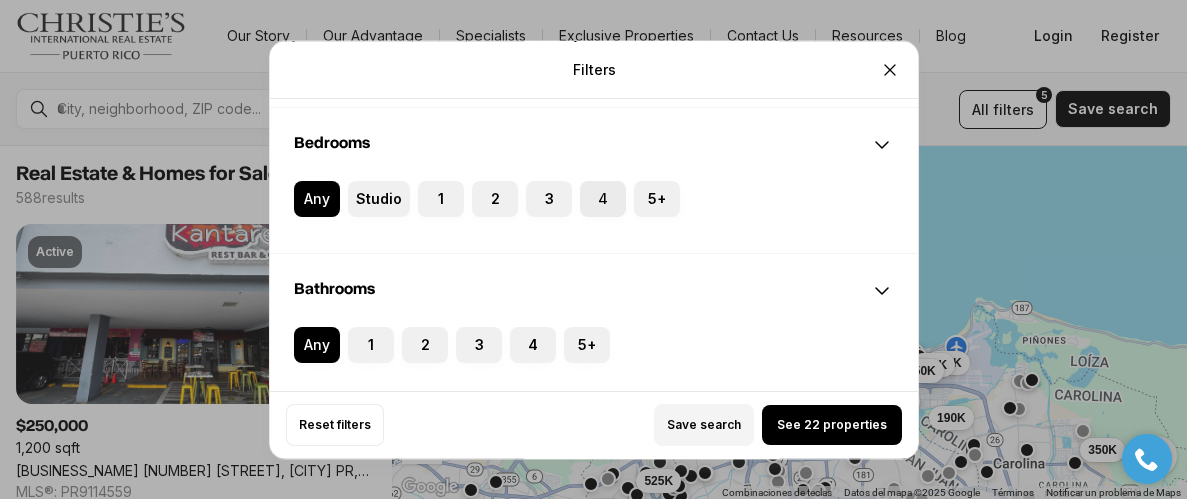 type on "****" 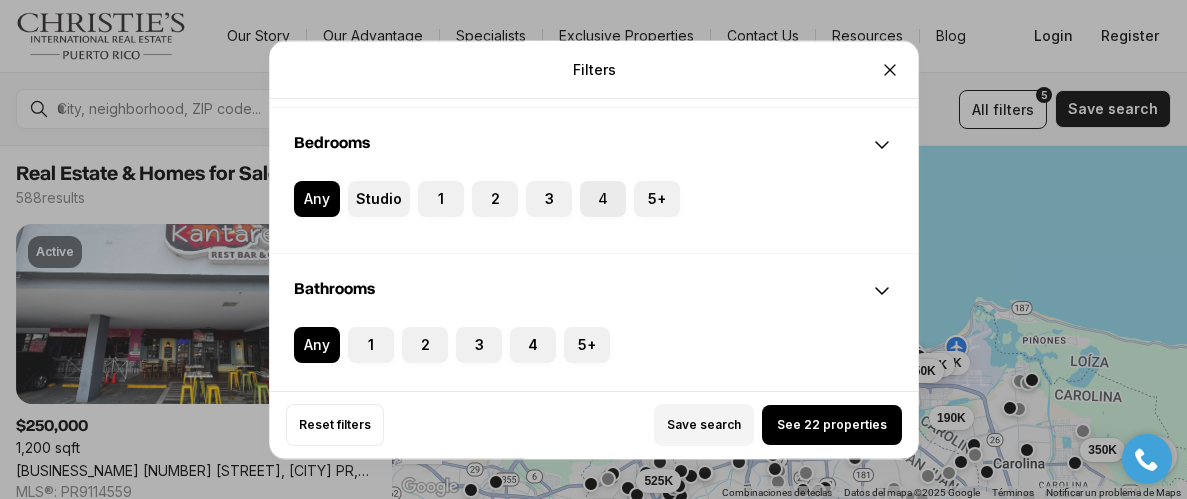 click on "4" at bounding box center [603, 199] 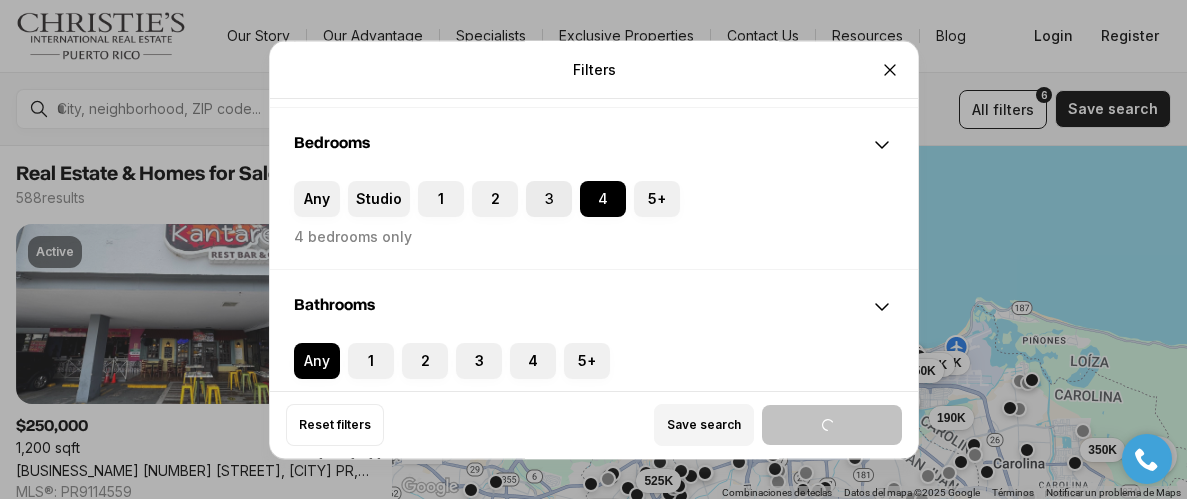 click on "3" at bounding box center [549, 199] 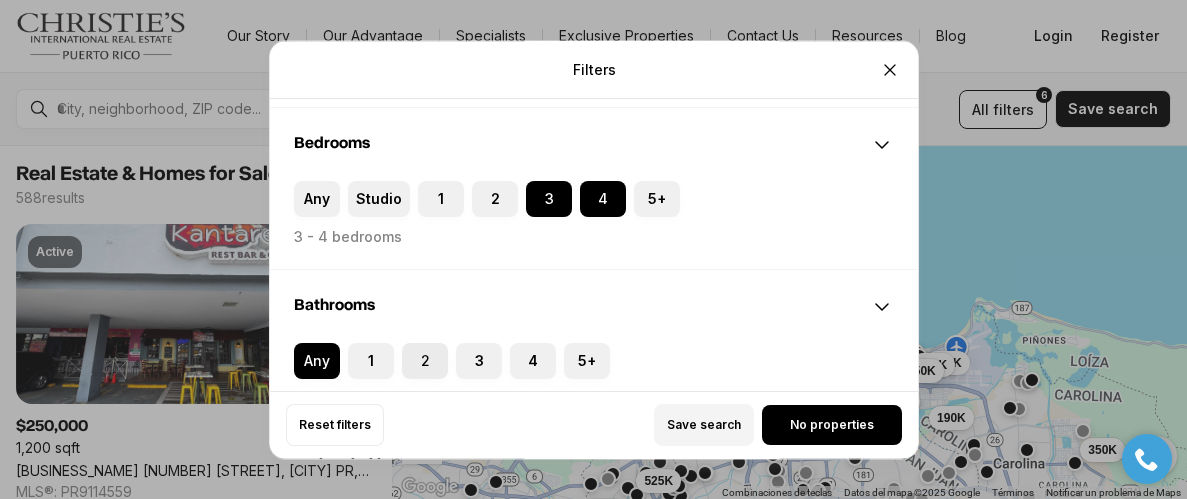 click on "2" at bounding box center [412, 353] 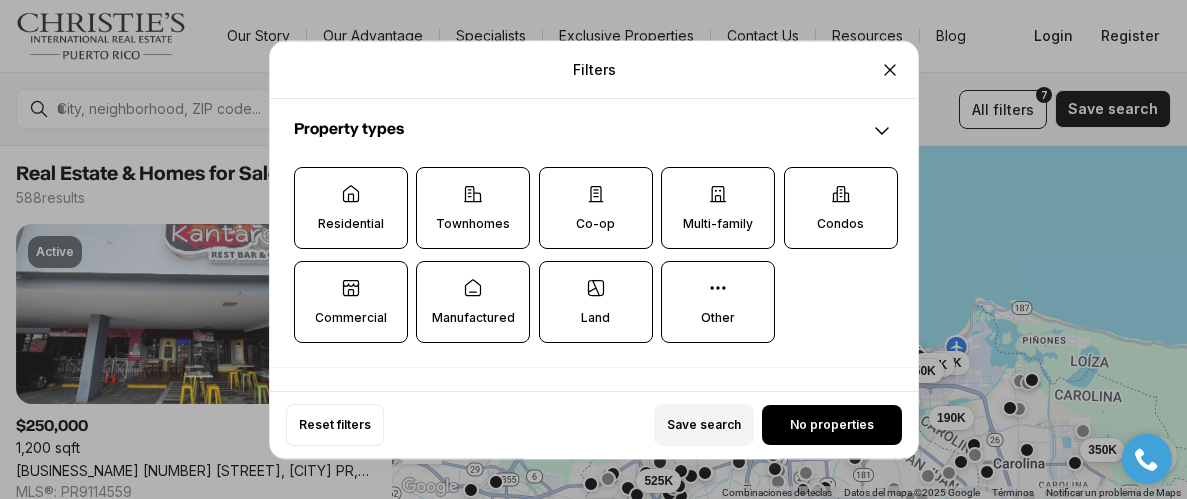 scroll, scrollTop: 599, scrollLeft: 0, axis: vertical 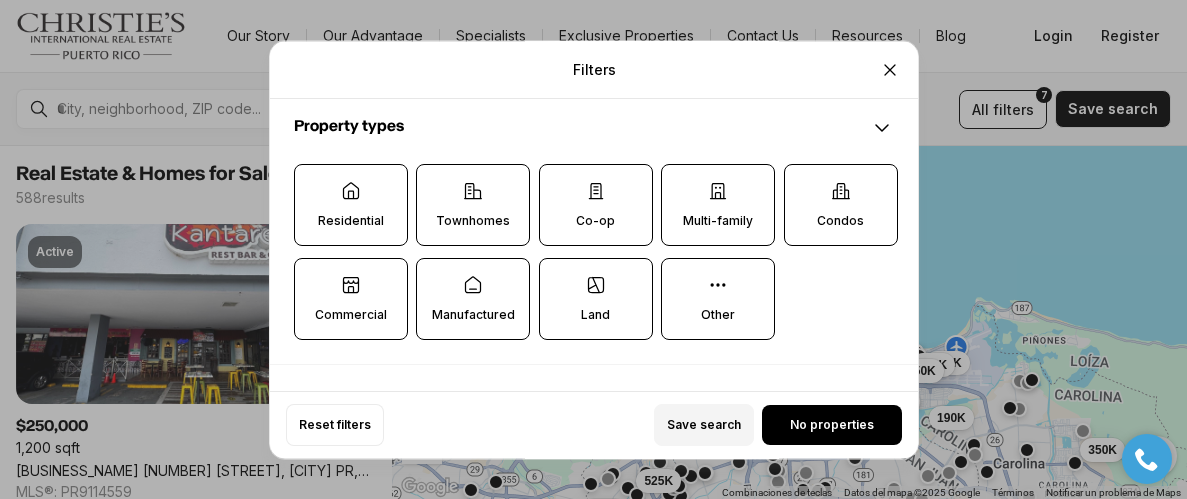 click on "Residential" at bounding box center (351, 205) 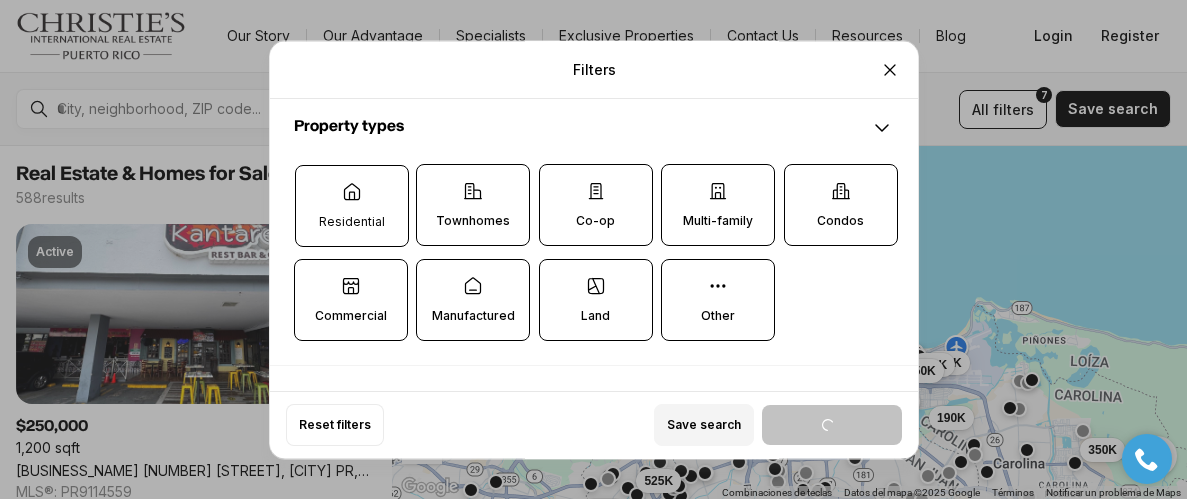 click on "Residential" at bounding box center (351, 206) 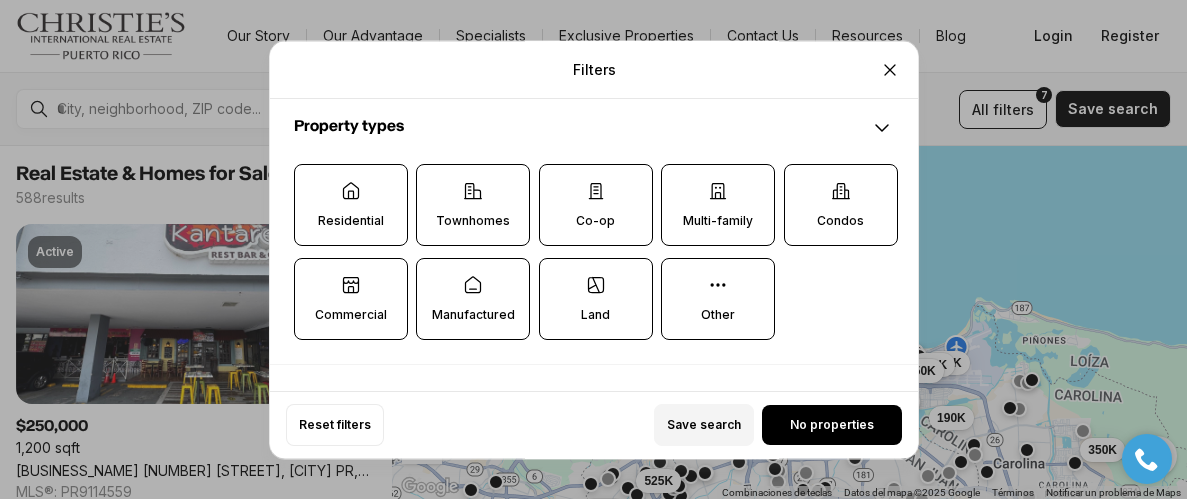 click on "Residential" at bounding box center [351, 221] 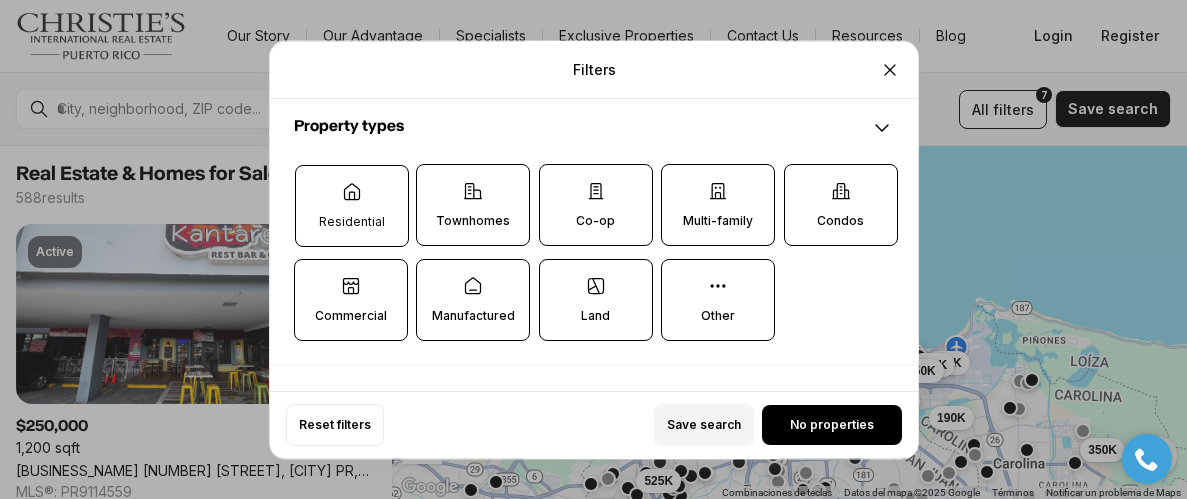 click on "Residential" at bounding box center (351, 206) 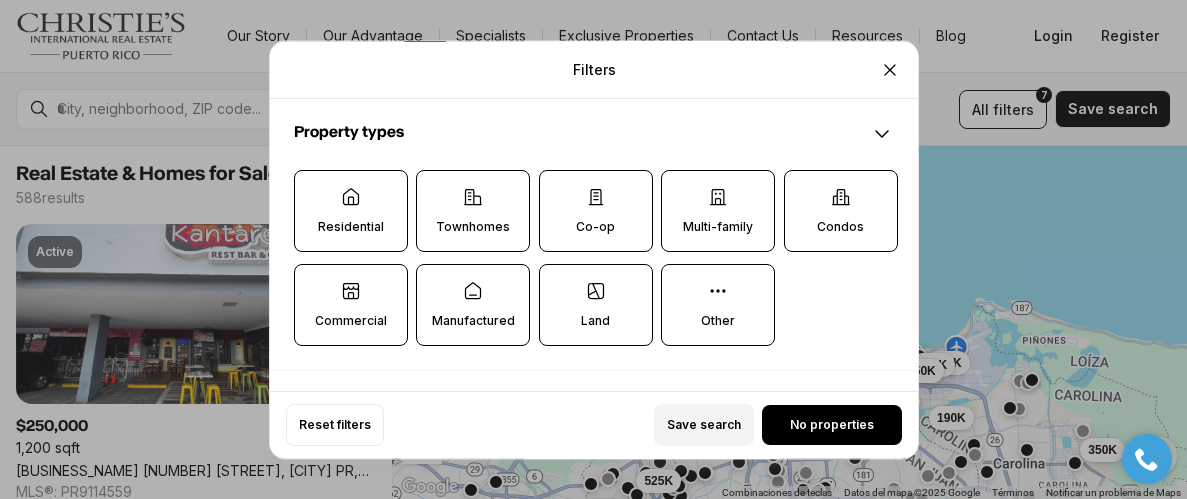scroll, scrollTop: 592, scrollLeft: 0, axis: vertical 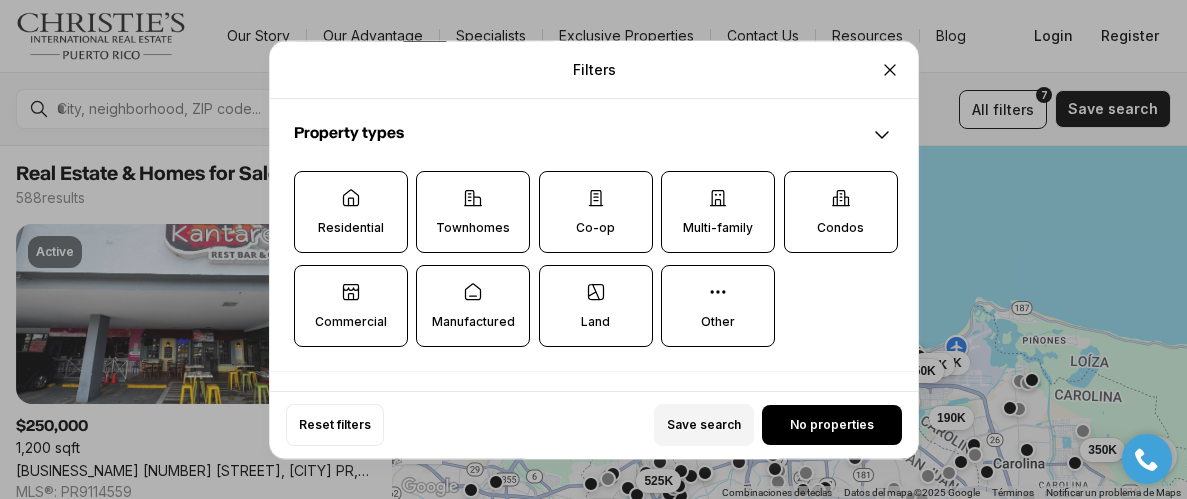 click on "Other" at bounding box center (718, 306) 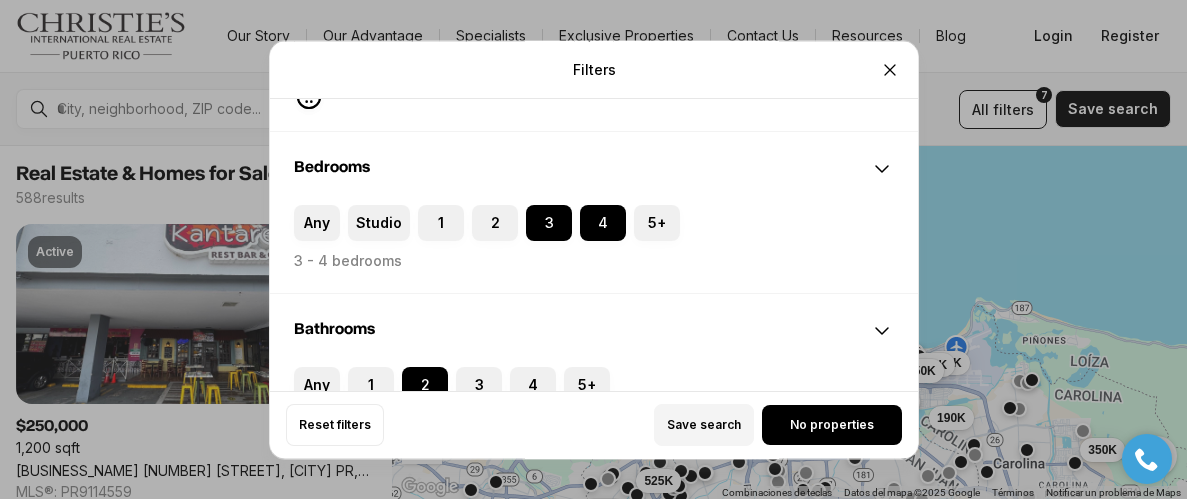 scroll, scrollTop: 231, scrollLeft: 0, axis: vertical 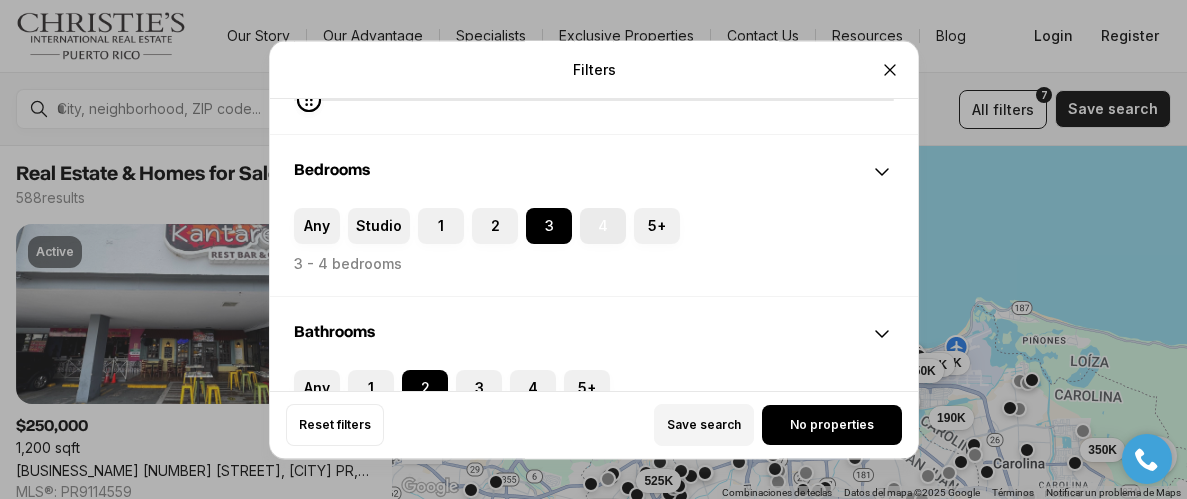 click on "4" at bounding box center [603, 226] 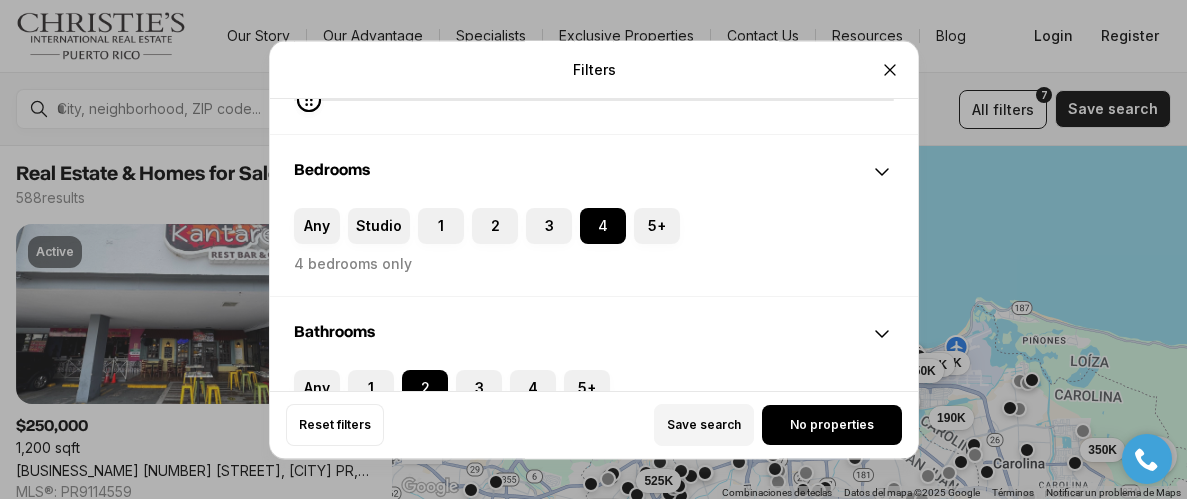 scroll, scrollTop: 0, scrollLeft: 0, axis: both 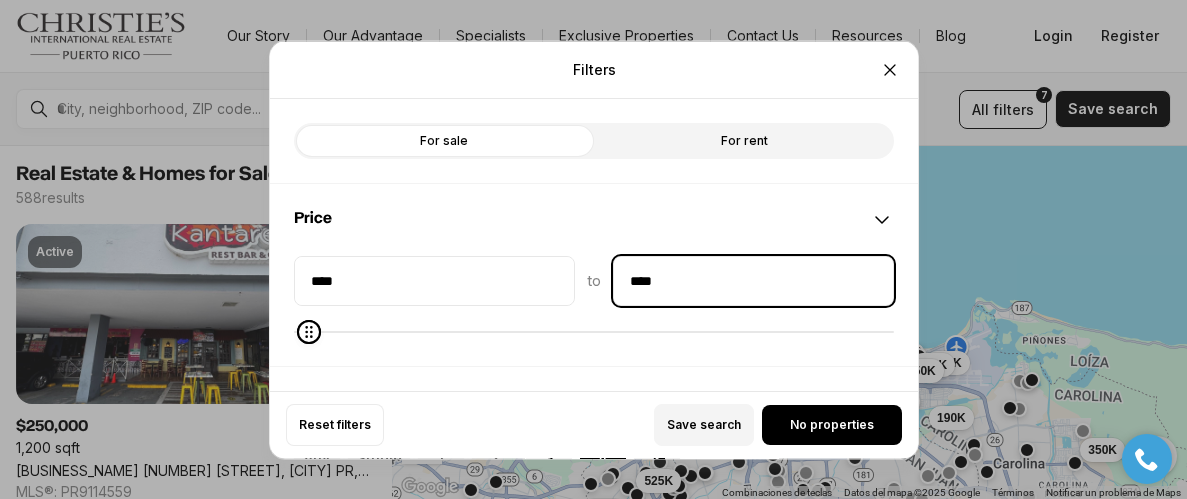 click on "****" at bounding box center [753, 280] 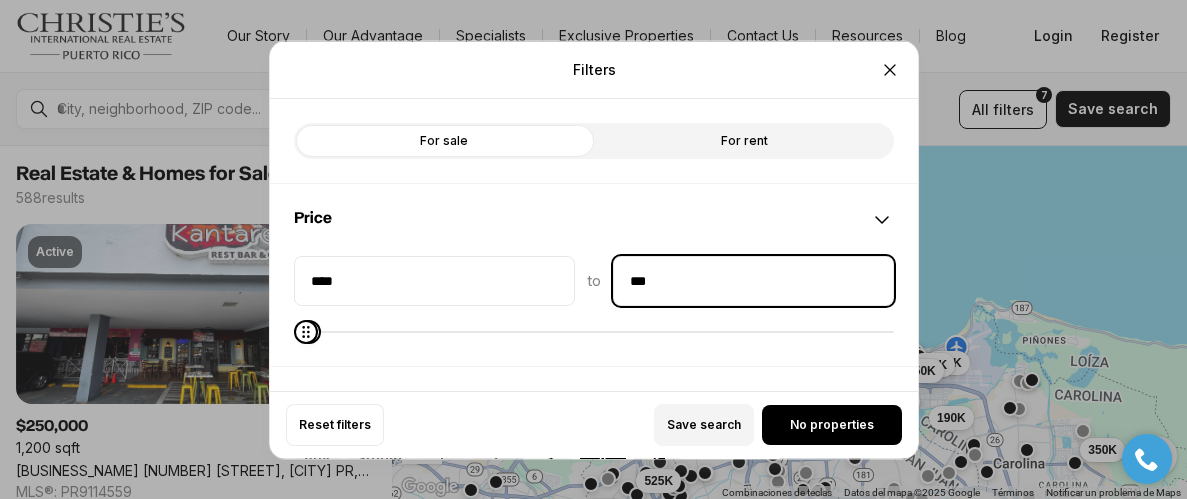 type on "**" 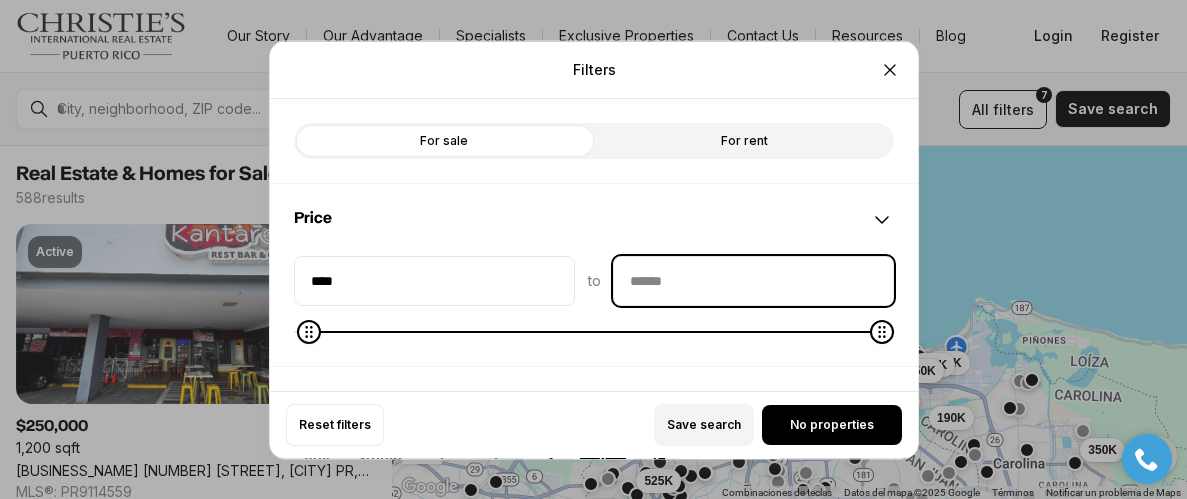type 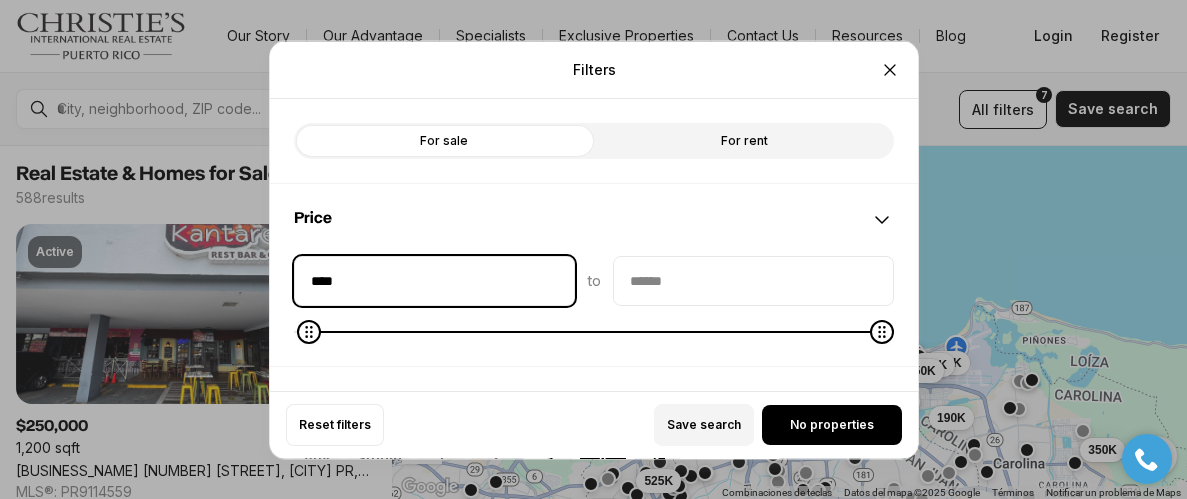 click on "****" at bounding box center [434, 280] 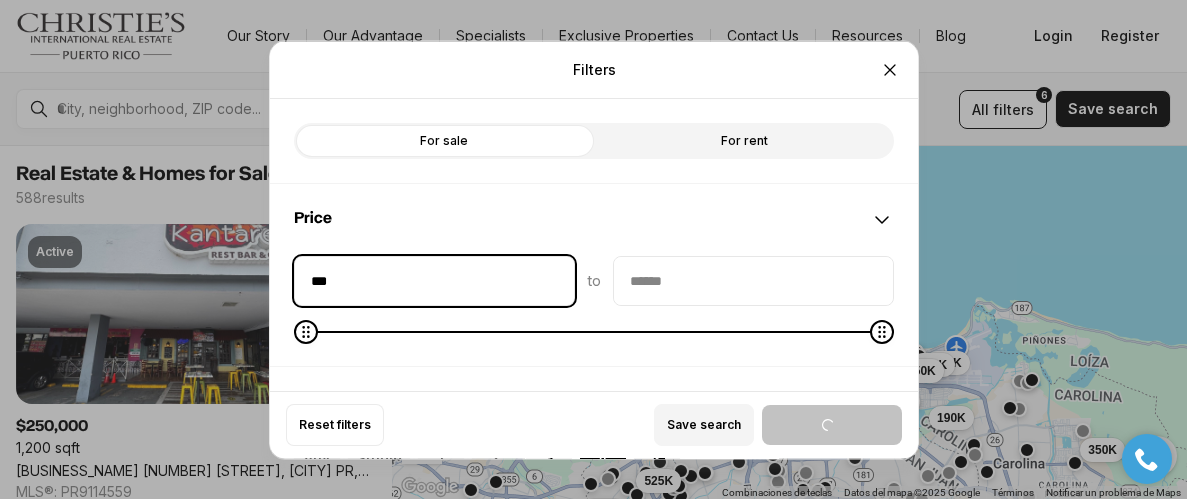 type on "**" 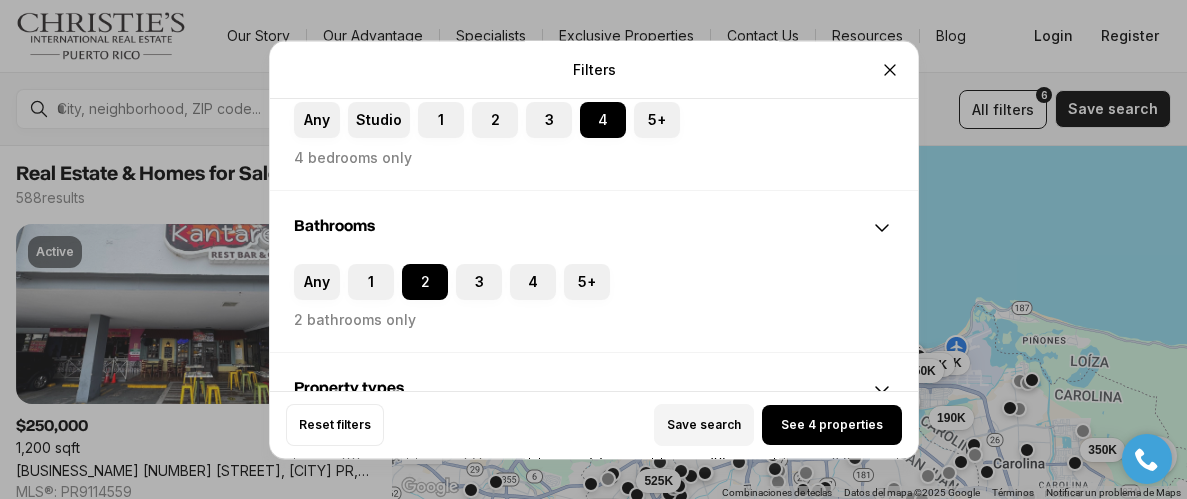 scroll, scrollTop: 324, scrollLeft: 0, axis: vertical 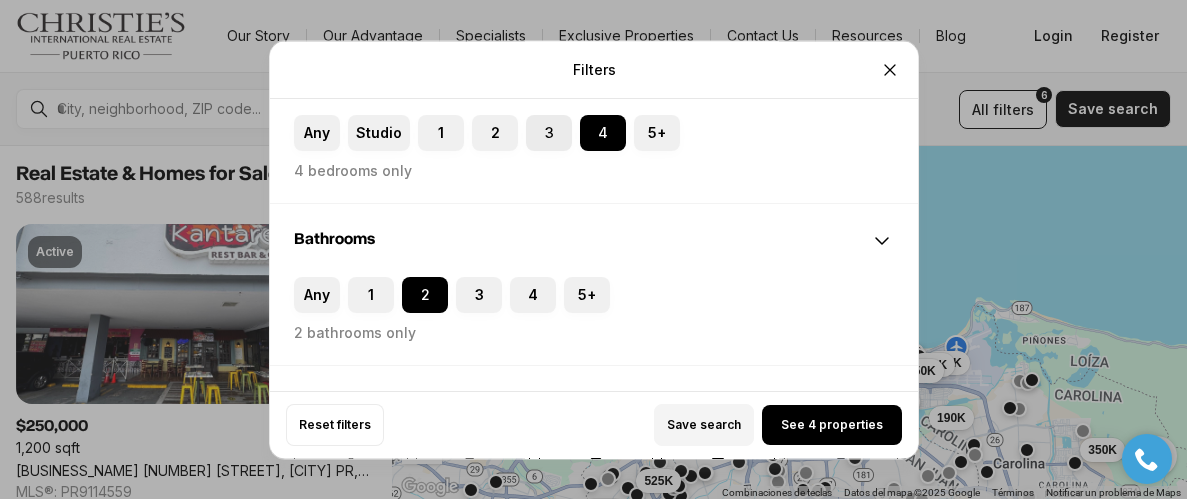 type 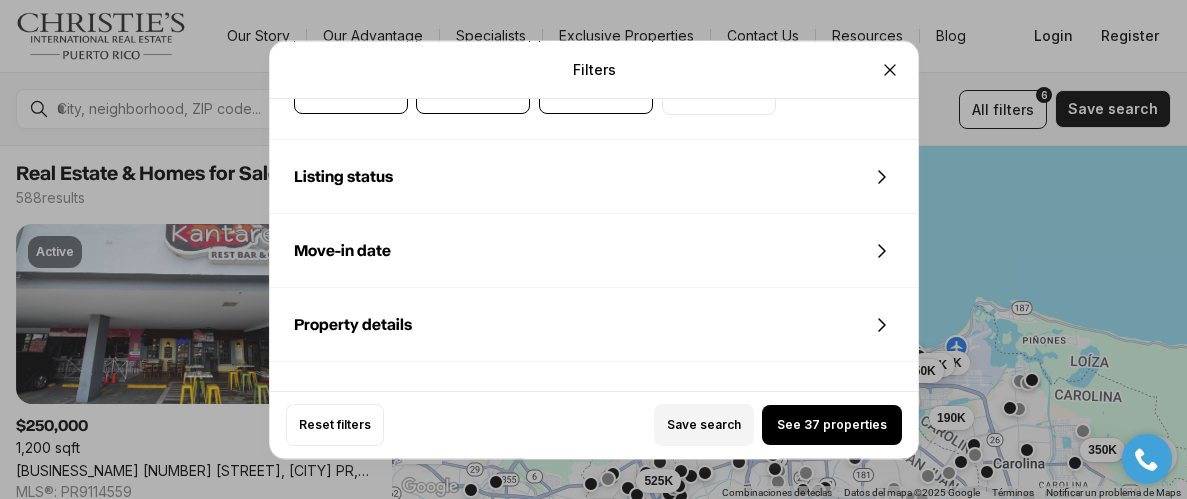 scroll, scrollTop: 829, scrollLeft: 0, axis: vertical 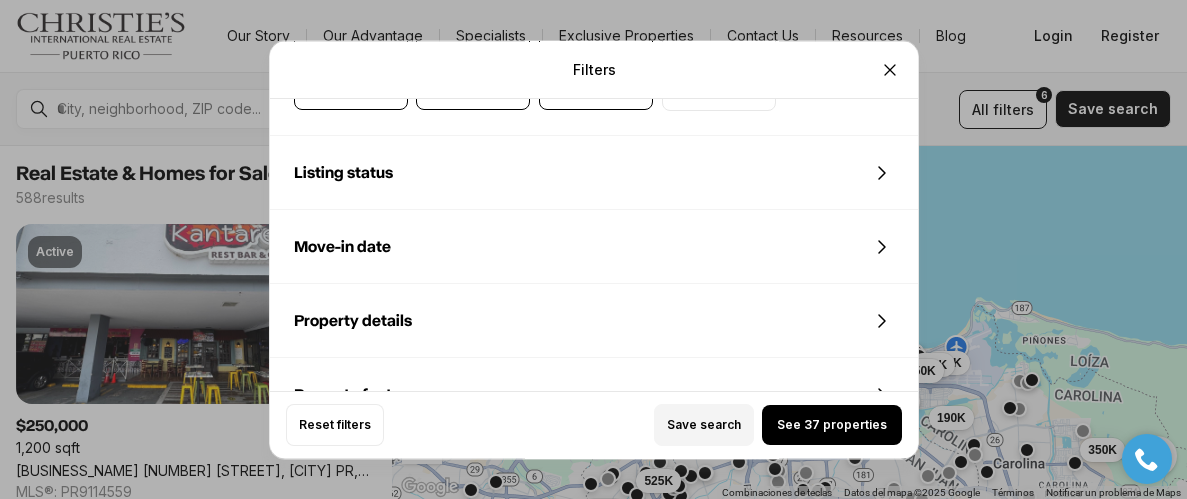 click 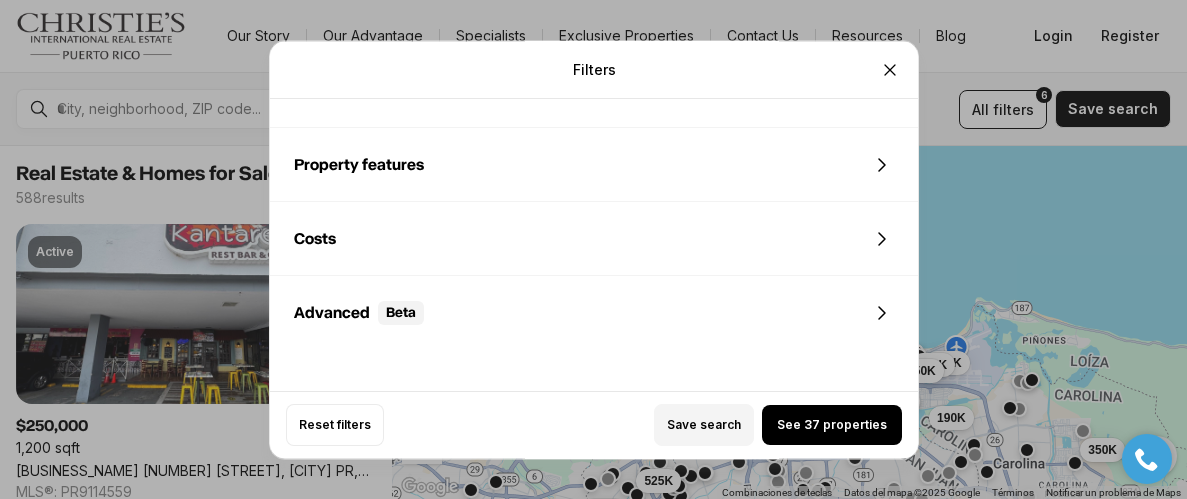 scroll, scrollTop: 1480, scrollLeft: 0, axis: vertical 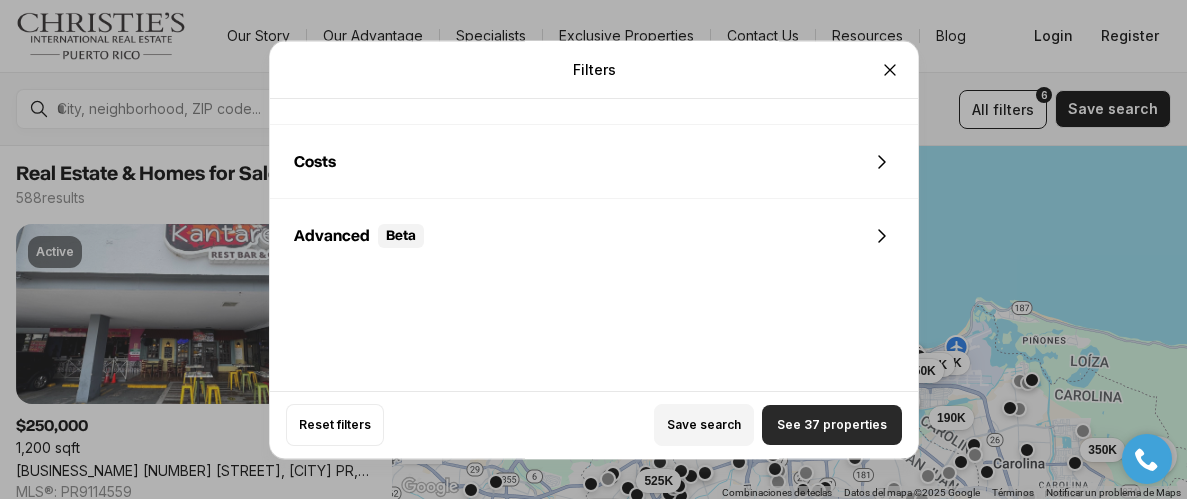 click on "See 37 properties" at bounding box center (832, 425) 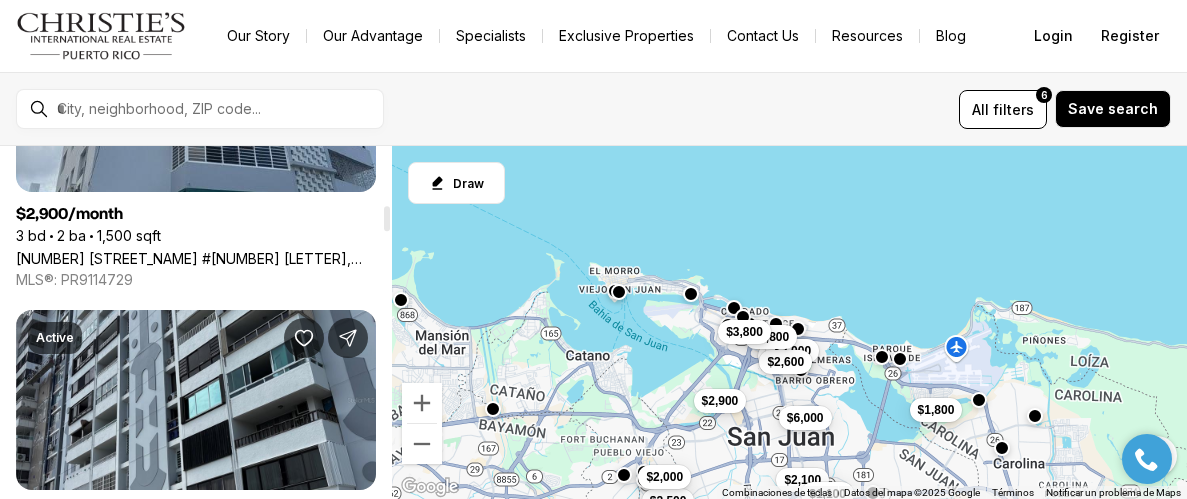 scroll, scrollTop: 0, scrollLeft: 0, axis: both 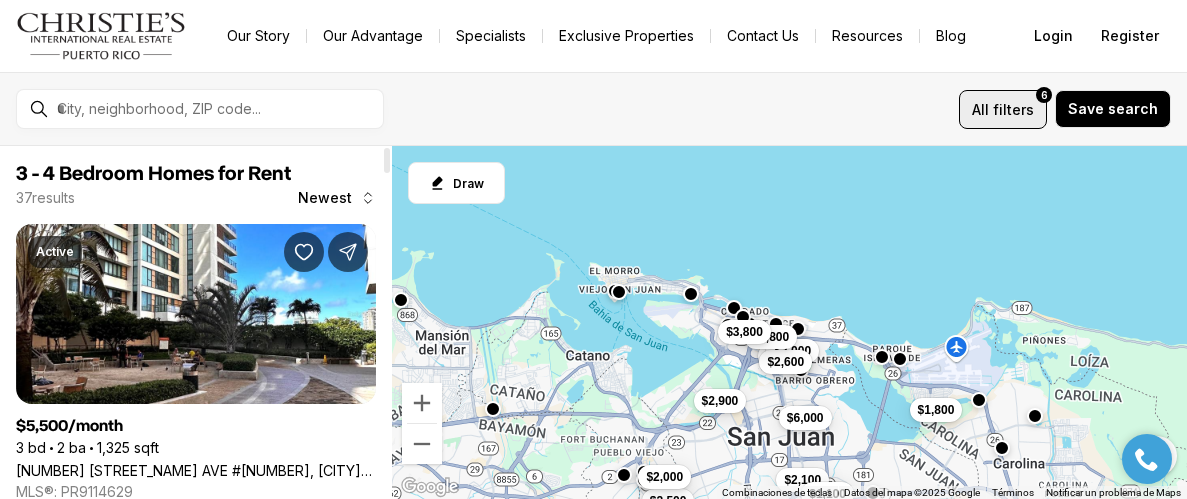 click on "All filters 6" at bounding box center [1003, 109] 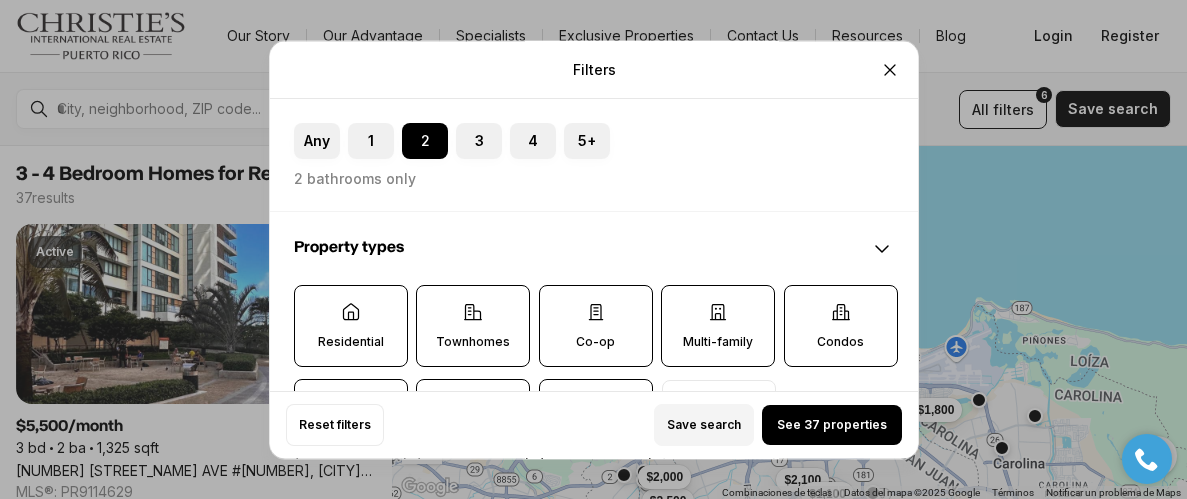 scroll, scrollTop: 485, scrollLeft: 0, axis: vertical 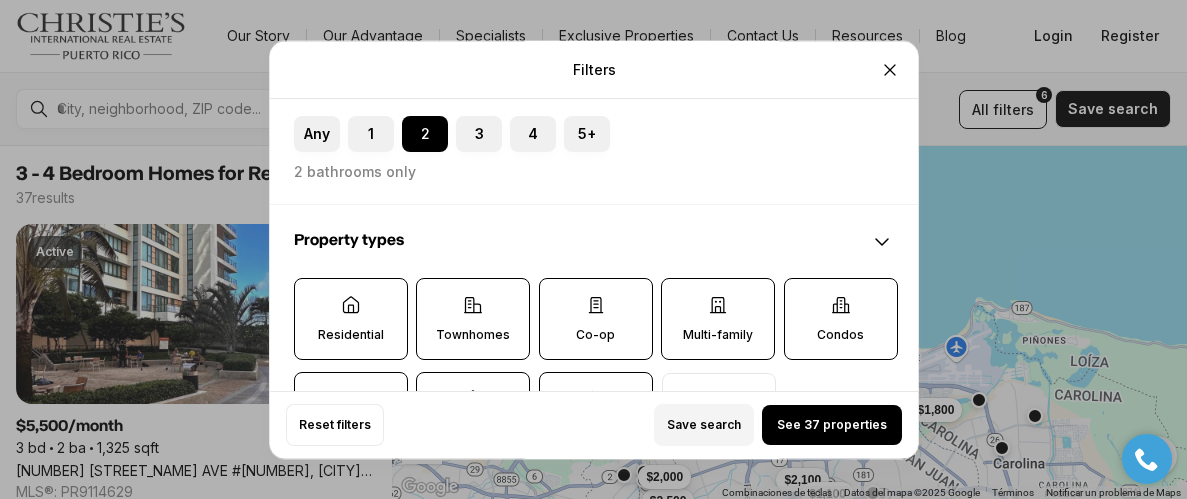 click on "Residential" at bounding box center [351, 335] 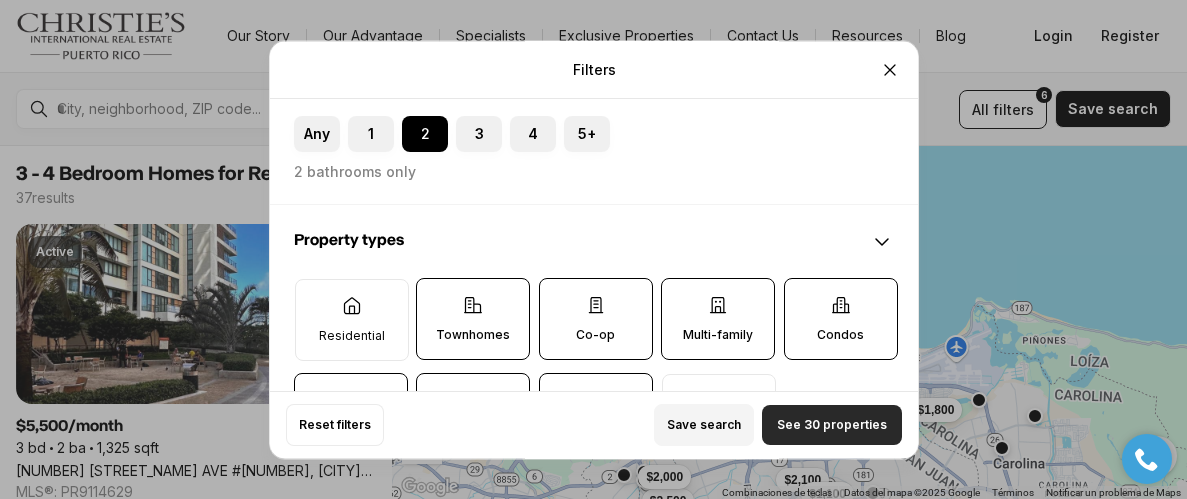 click on "See 30 properties" at bounding box center [832, 425] 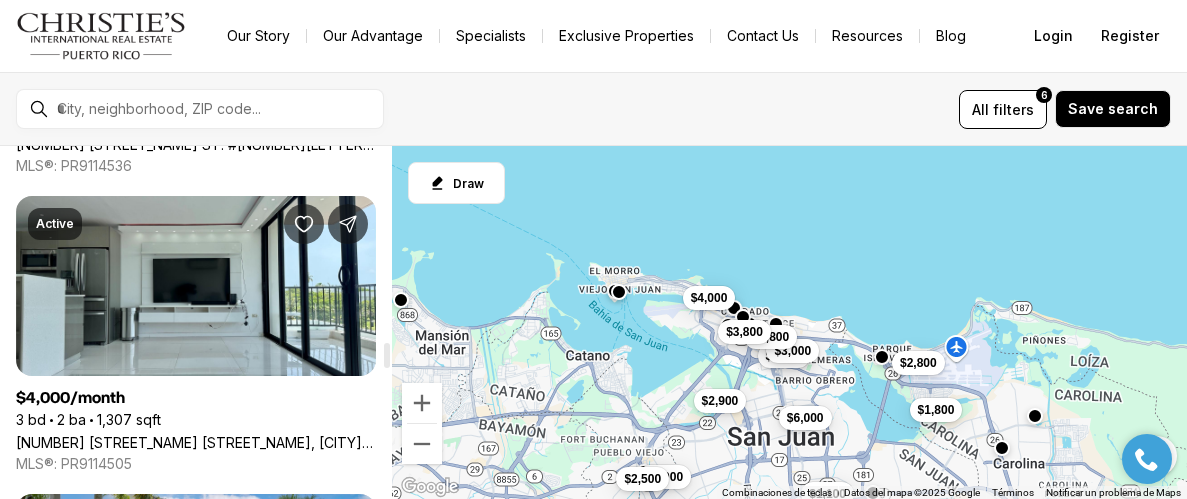 scroll, scrollTop: 2709, scrollLeft: 0, axis: vertical 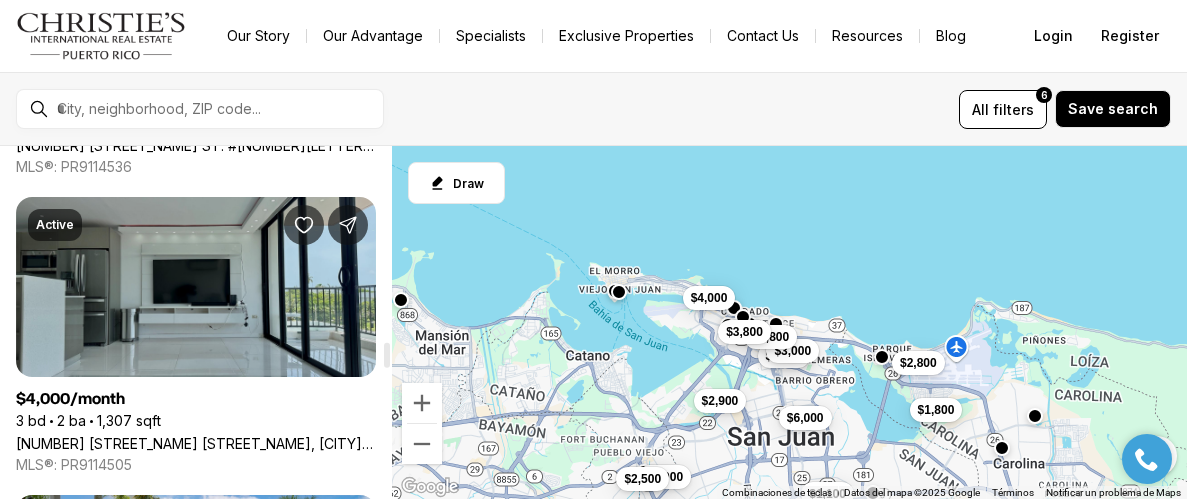 click on "[NUMBER] [STREET], [CITY] [STATE], [POSTAL_CODE]" at bounding box center (196, 443) 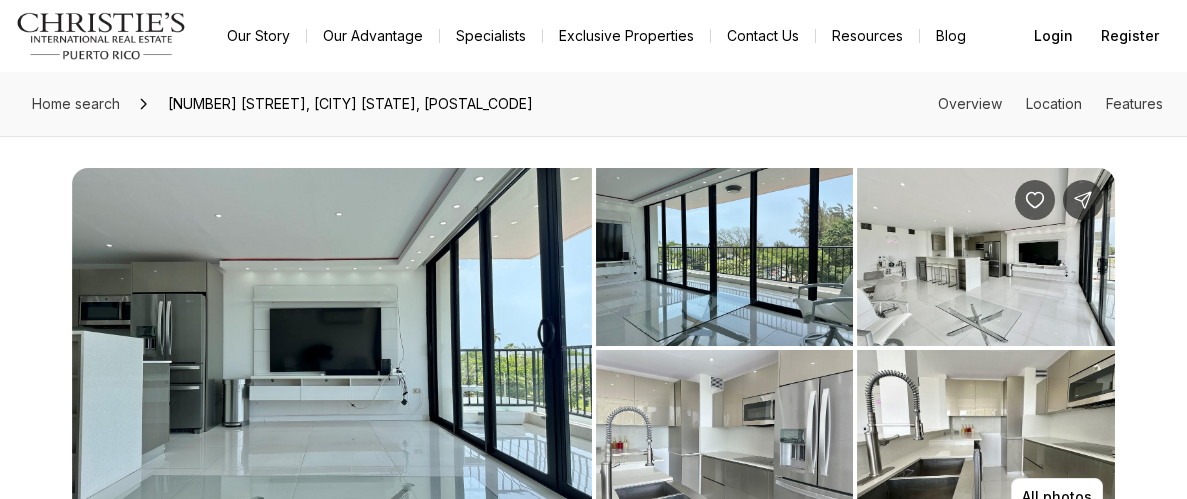 scroll, scrollTop: 0, scrollLeft: 0, axis: both 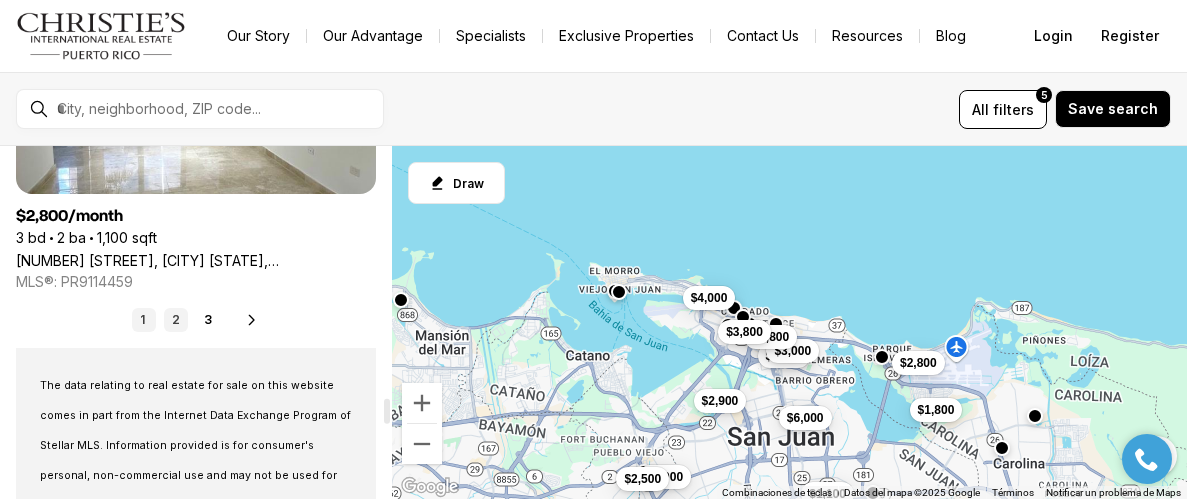 click on "2" at bounding box center [176, 320] 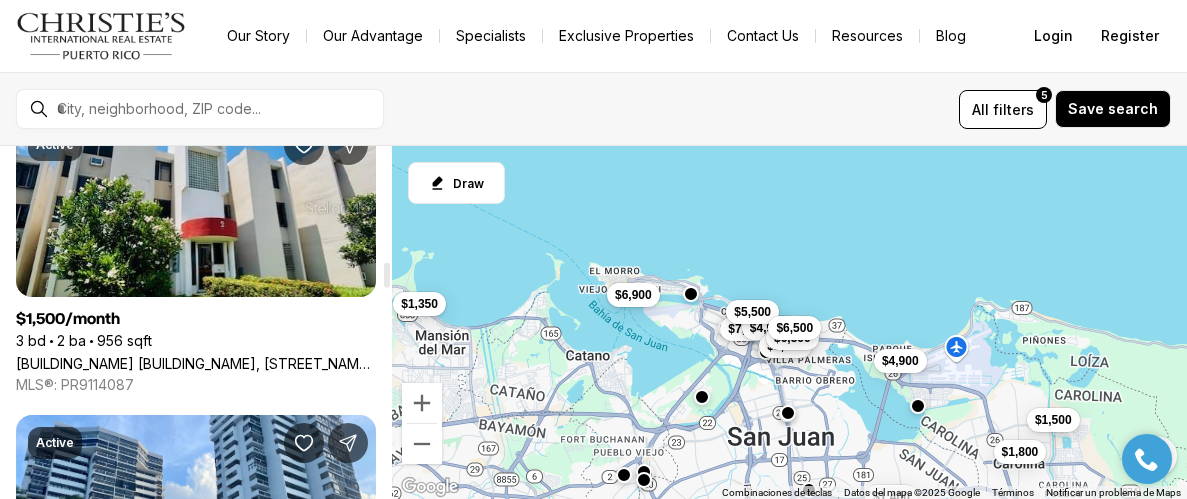 scroll, scrollTop: 1607, scrollLeft: 0, axis: vertical 